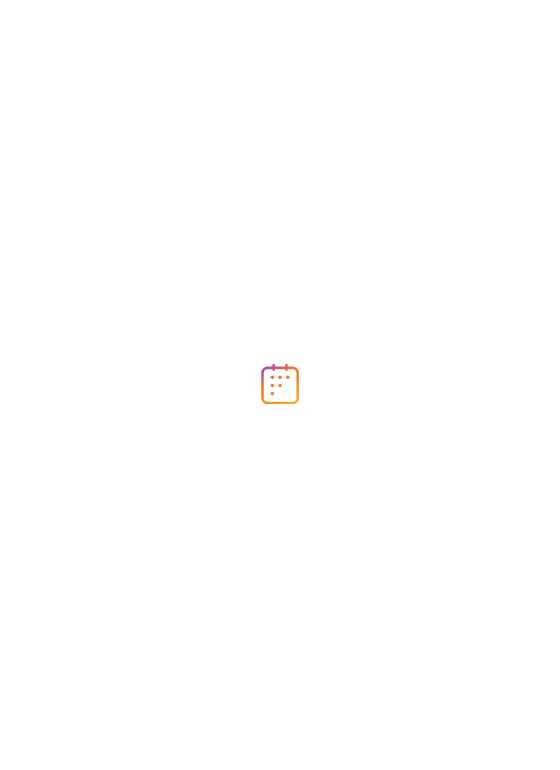 scroll, scrollTop: 0, scrollLeft: 0, axis: both 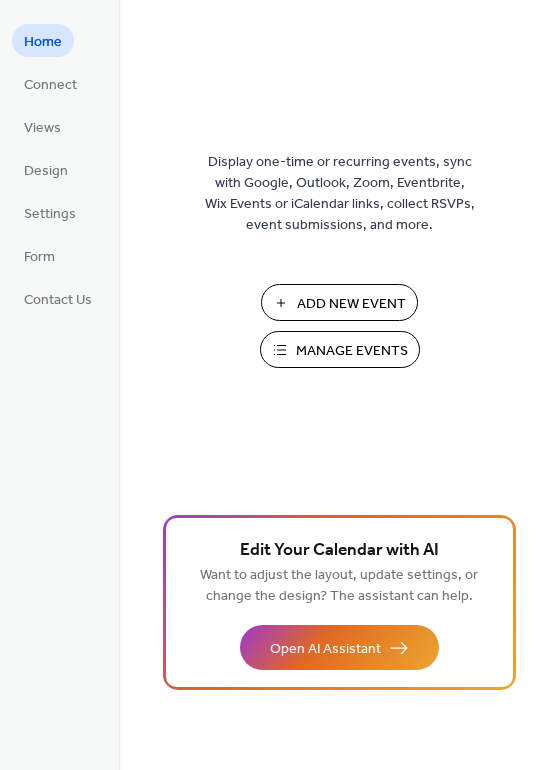 click on "Add New Event" at bounding box center [351, 304] 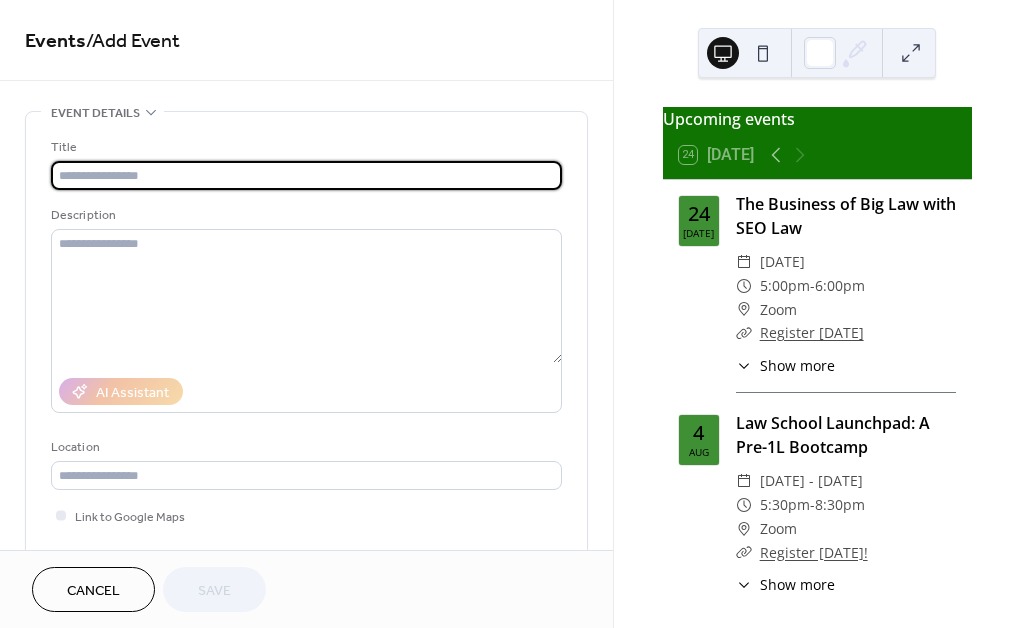 scroll, scrollTop: 0, scrollLeft: 0, axis: both 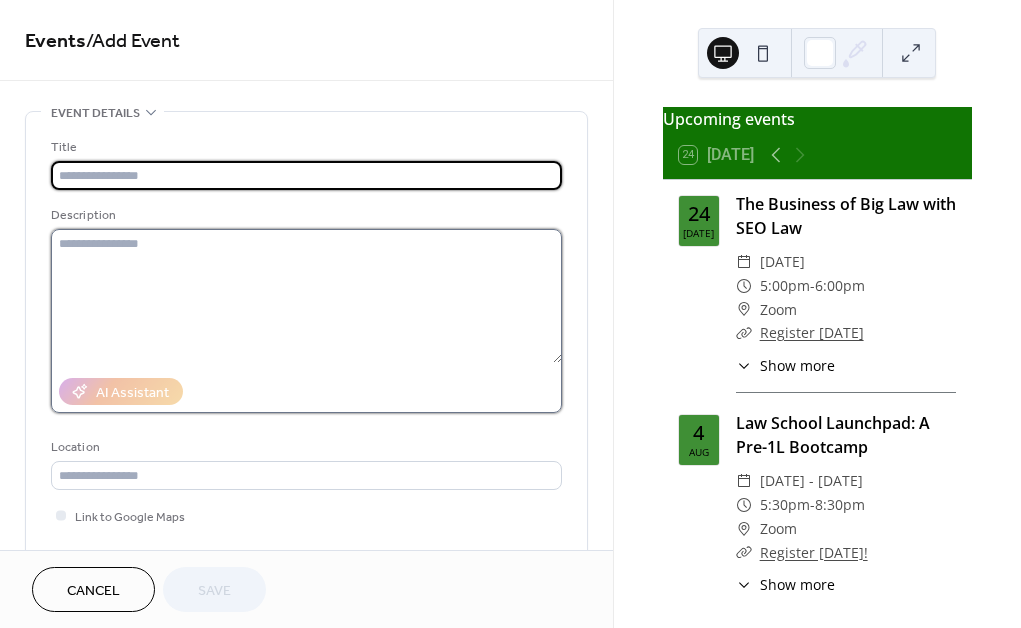 click at bounding box center [306, 296] 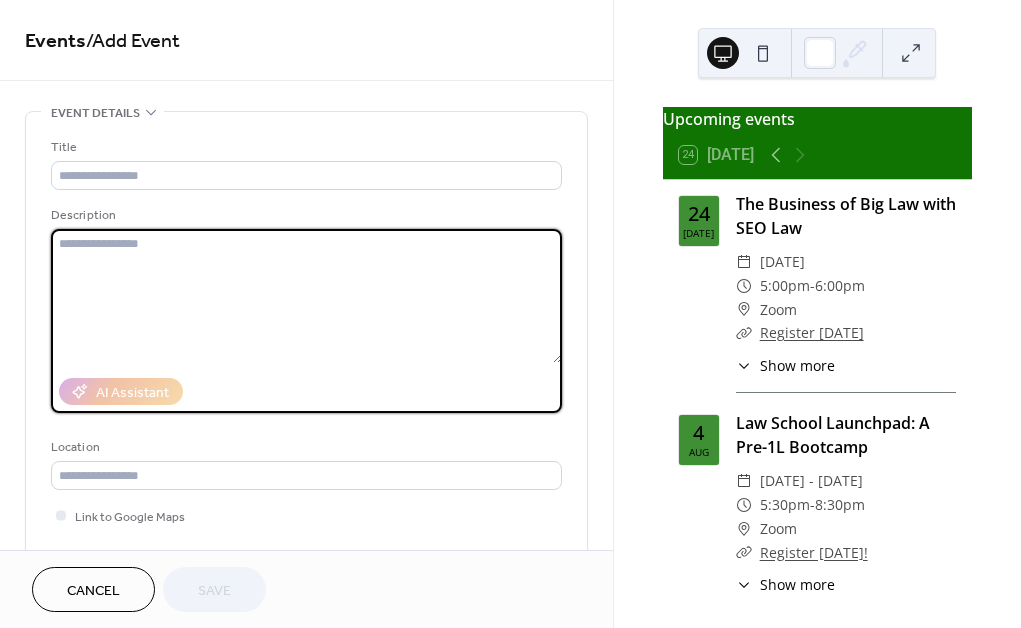 paste on "**********" 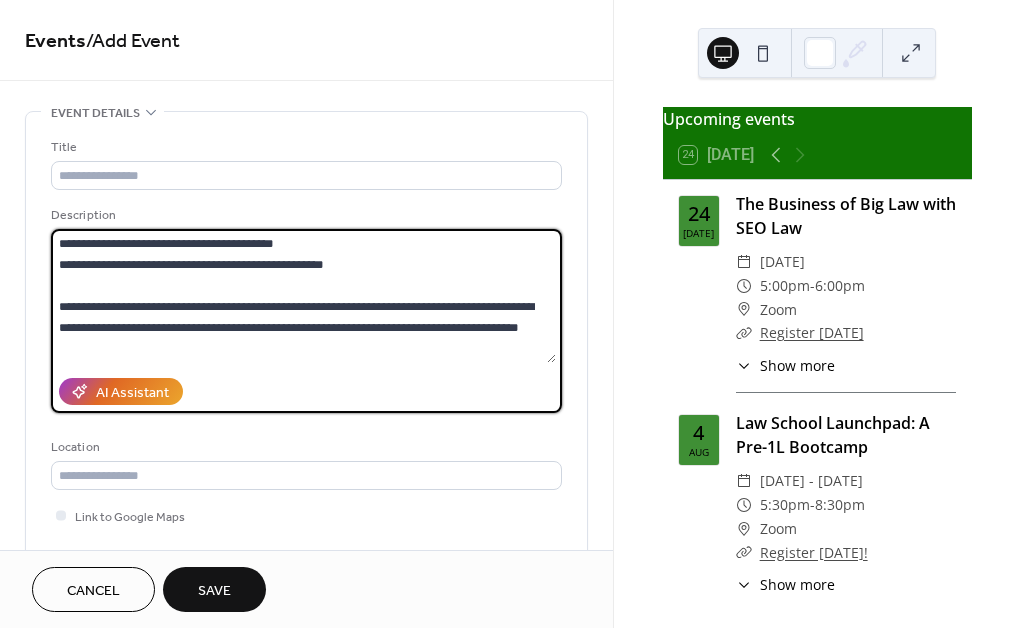 scroll, scrollTop: 144, scrollLeft: 0, axis: vertical 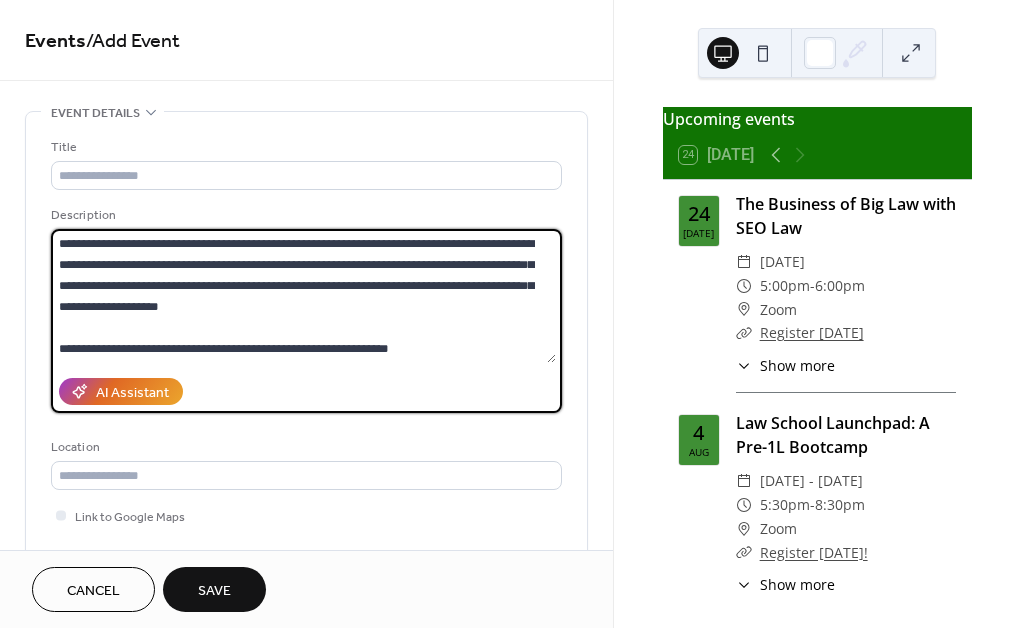 type on "**********" 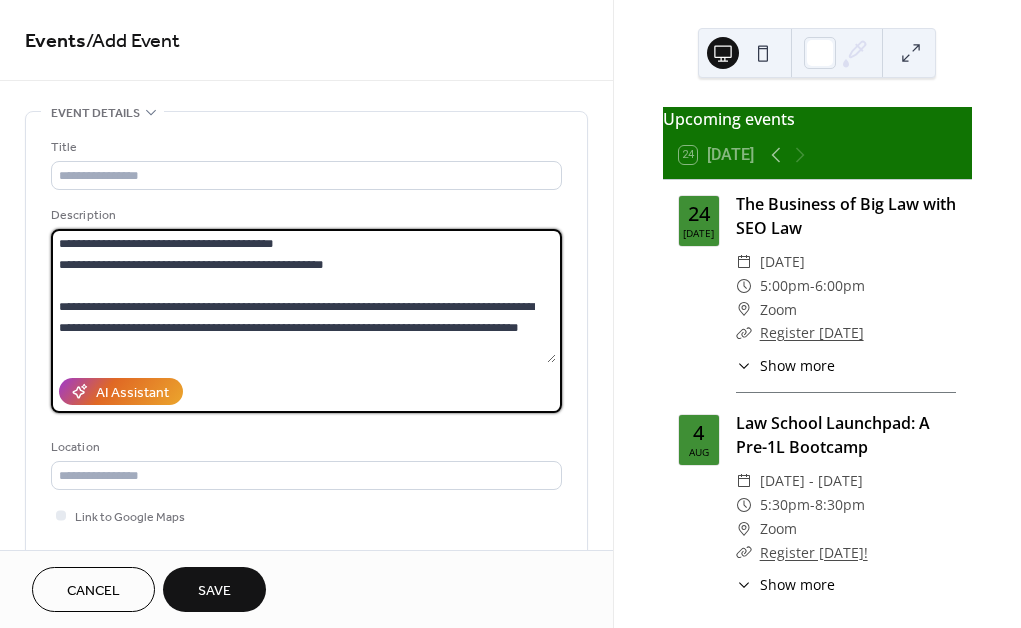 click on "**********" at bounding box center (303, 296) 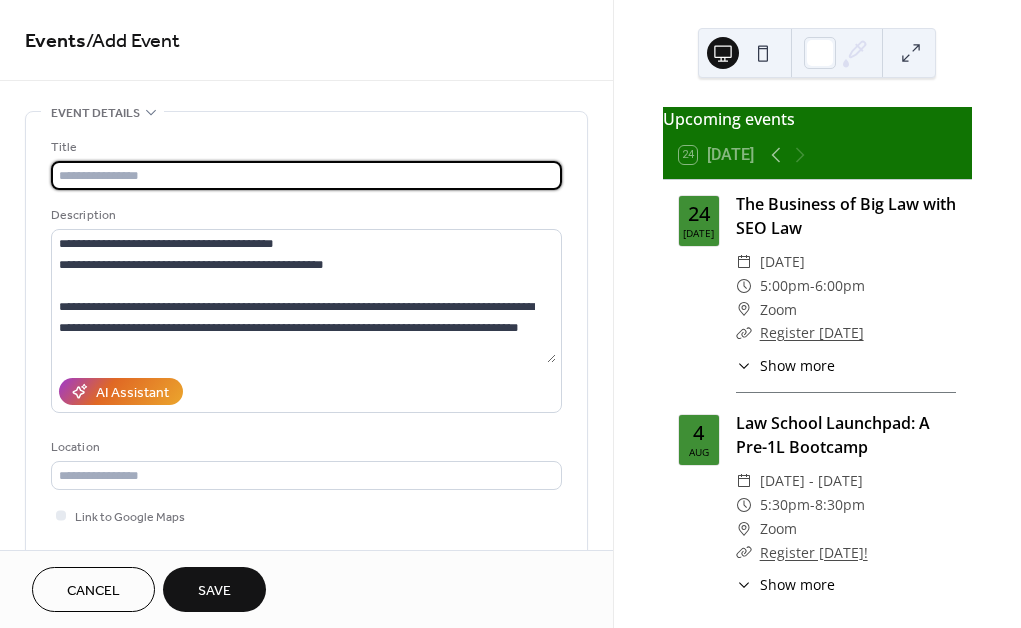 click at bounding box center [306, 175] 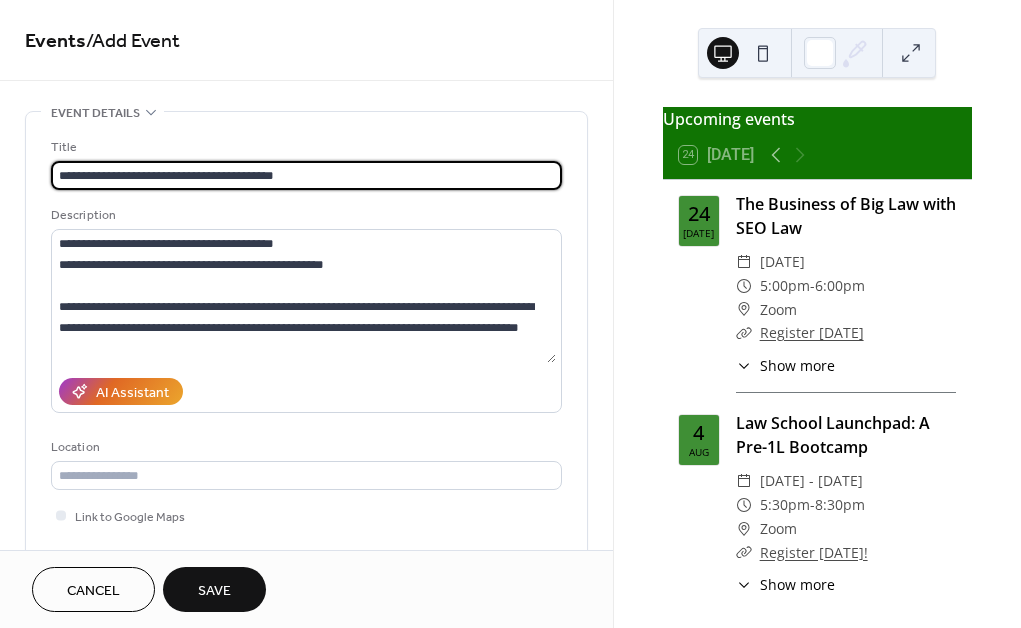scroll, scrollTop: 1, scrollLeft: 0, axis: vertical 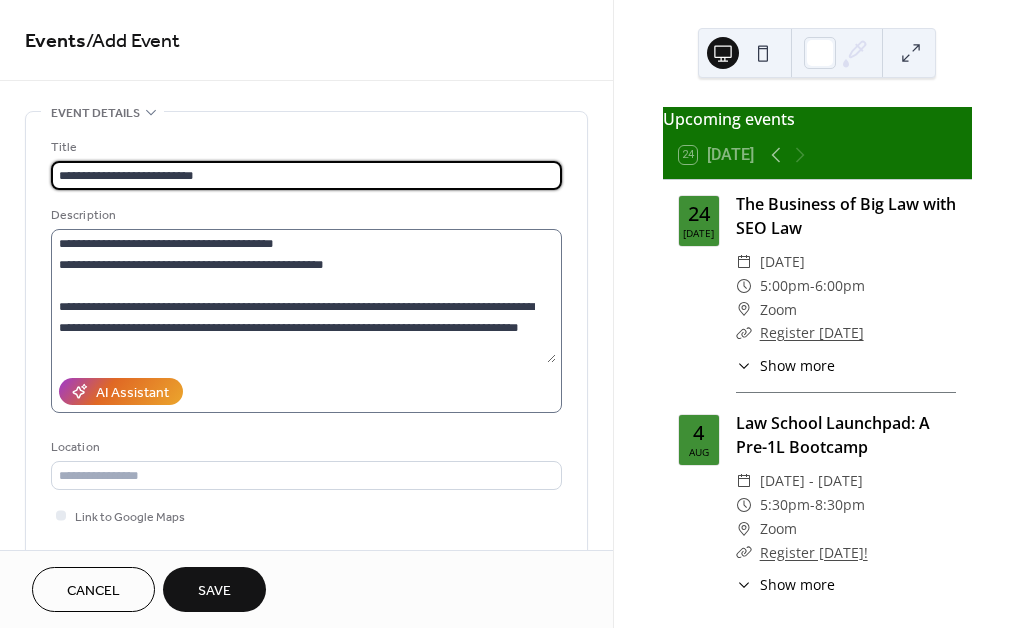 type on "**********" 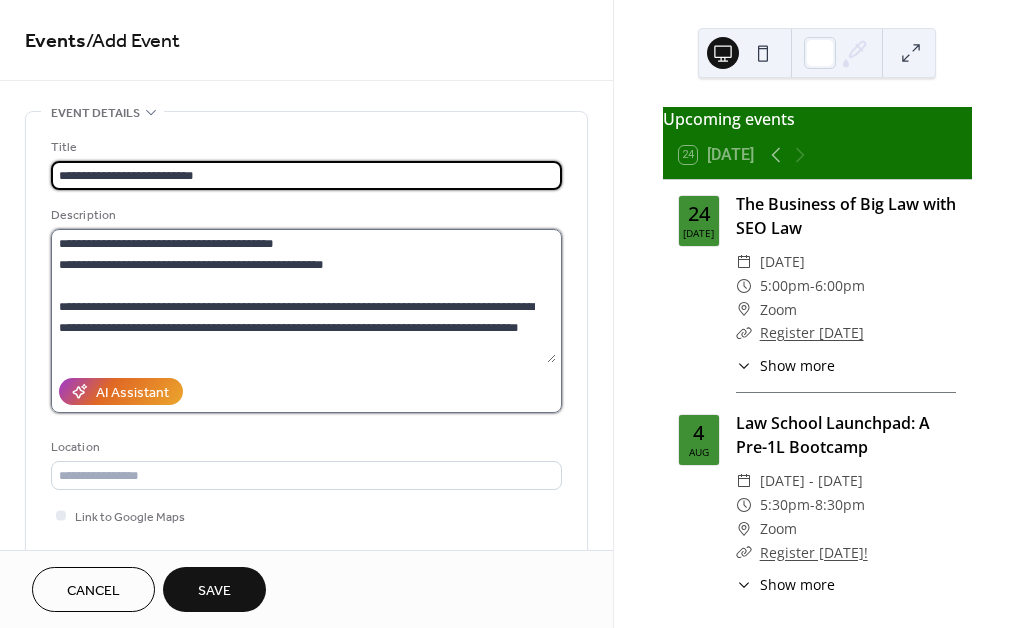 scroll, scrollTop: 0, scrollLeft: 0, axis: both 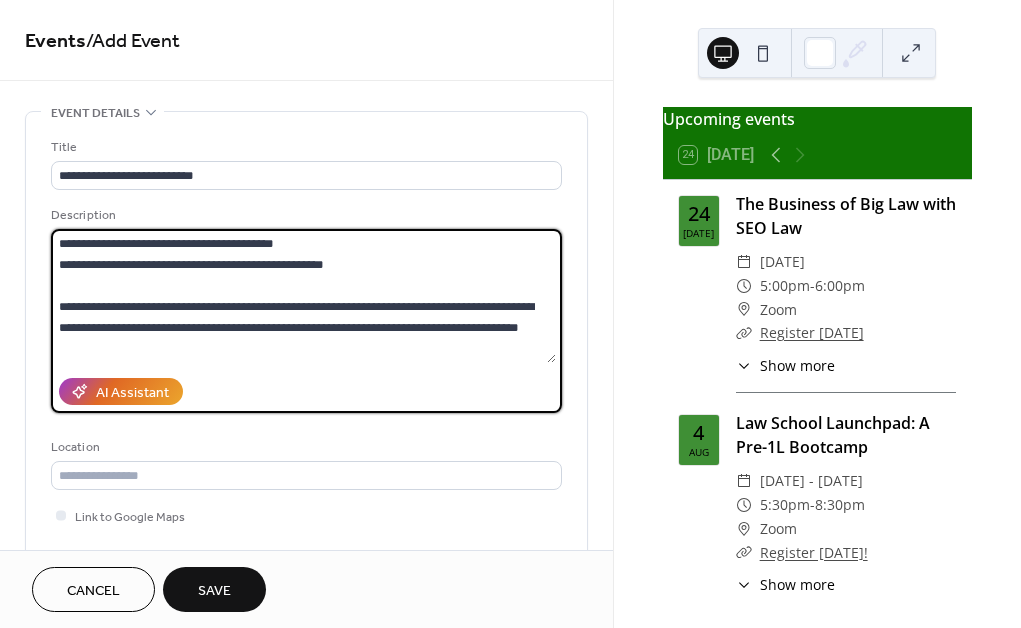 drag, startPoint x: 62, startPoint y: 307, endPoint x: 47, endPoint y: 228, distance: 80.411446 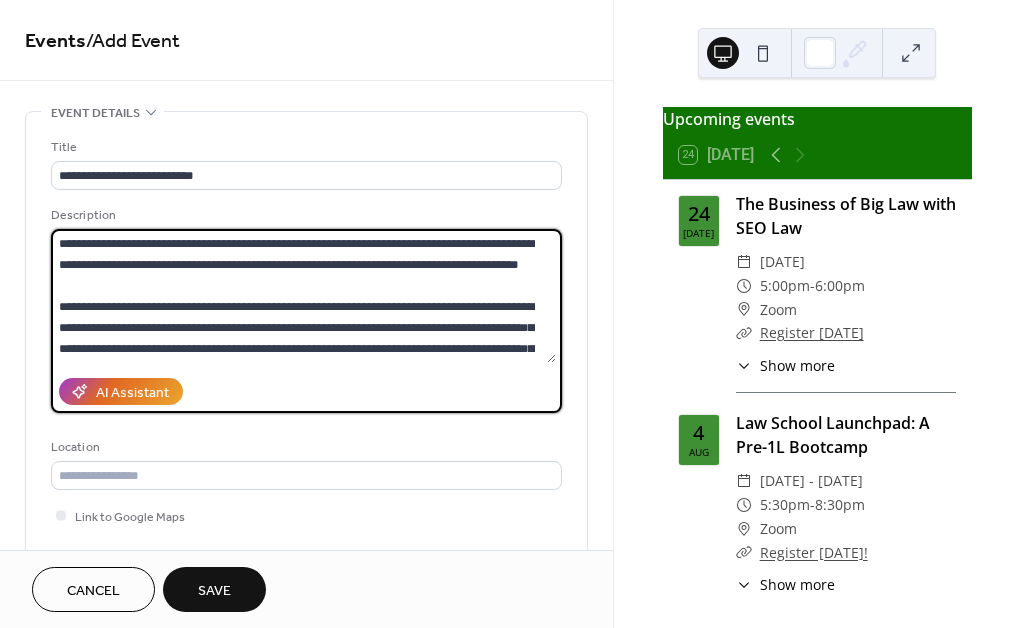 click on "**********" at bounding box center (303, 296) 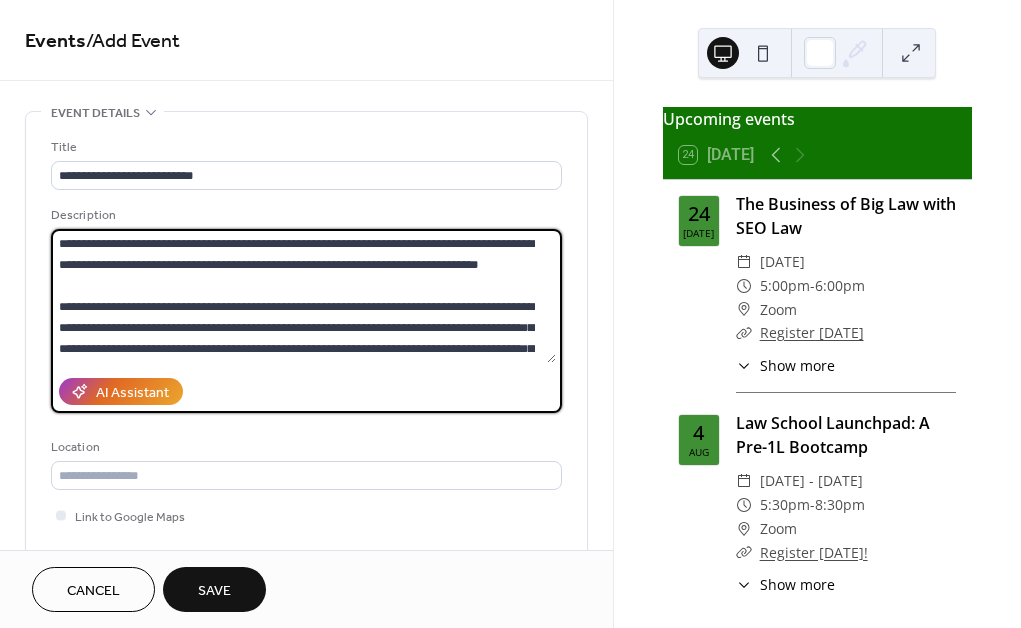 click on "**********" at bounding box center [303, 296] 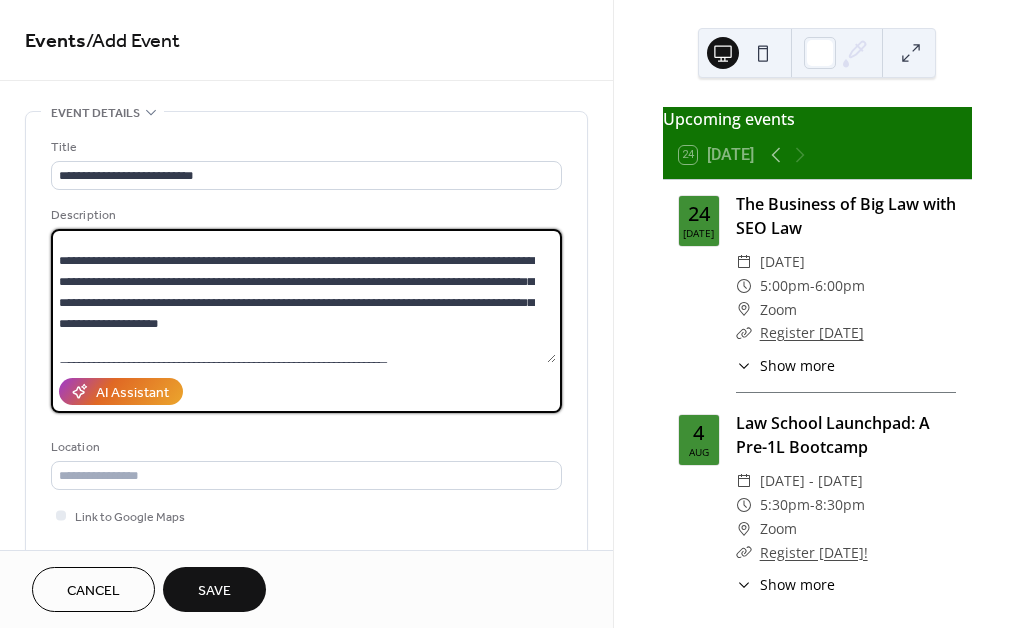 scroll, scrollTop: 63, scrollLeft: 0, axis: vertical 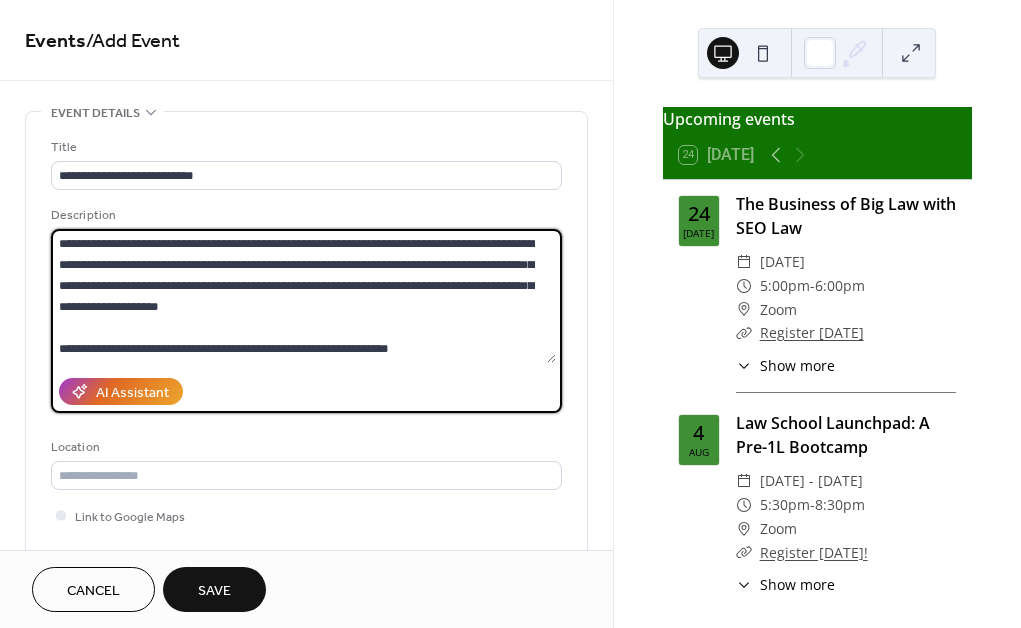click on "**********" at bounding box center [303, 296] 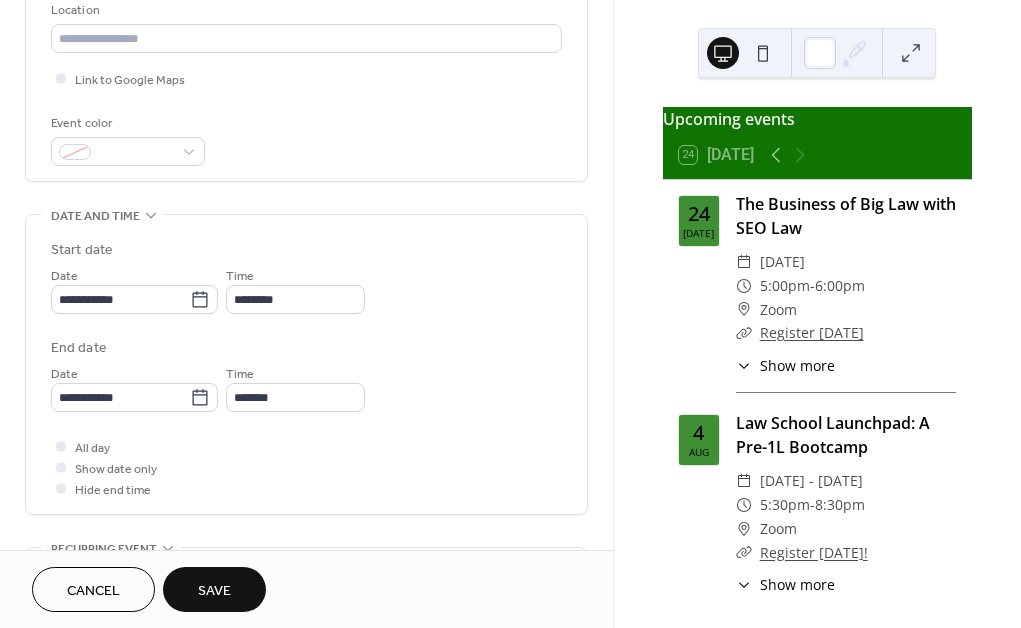scroll, scrollTop: 470, scrollLeft: 0, axis: vertical 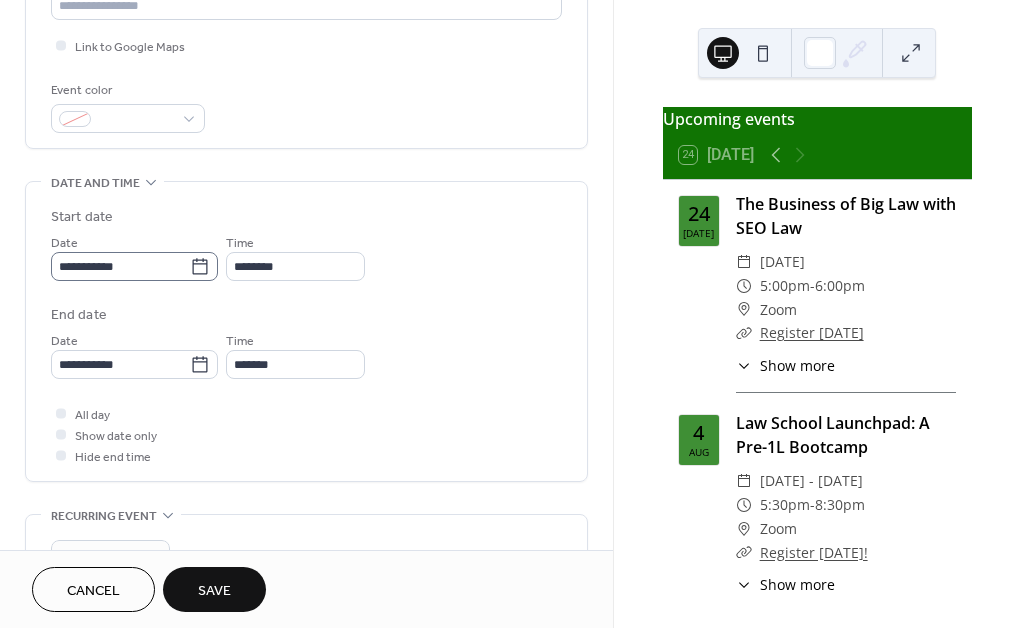 type on "**********" 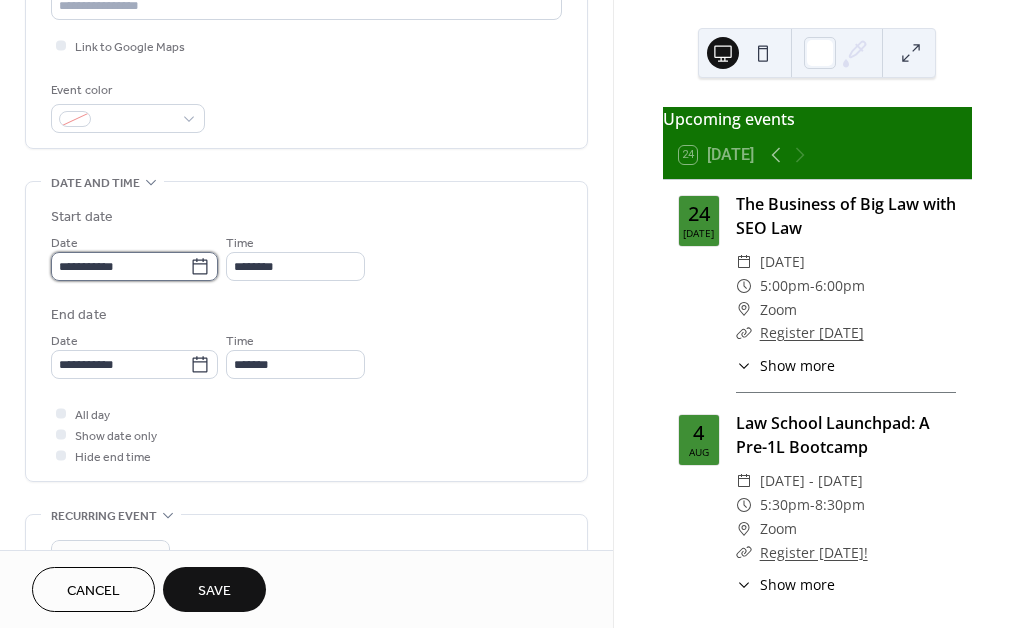click on "**********" at bounding box center (120, 266) 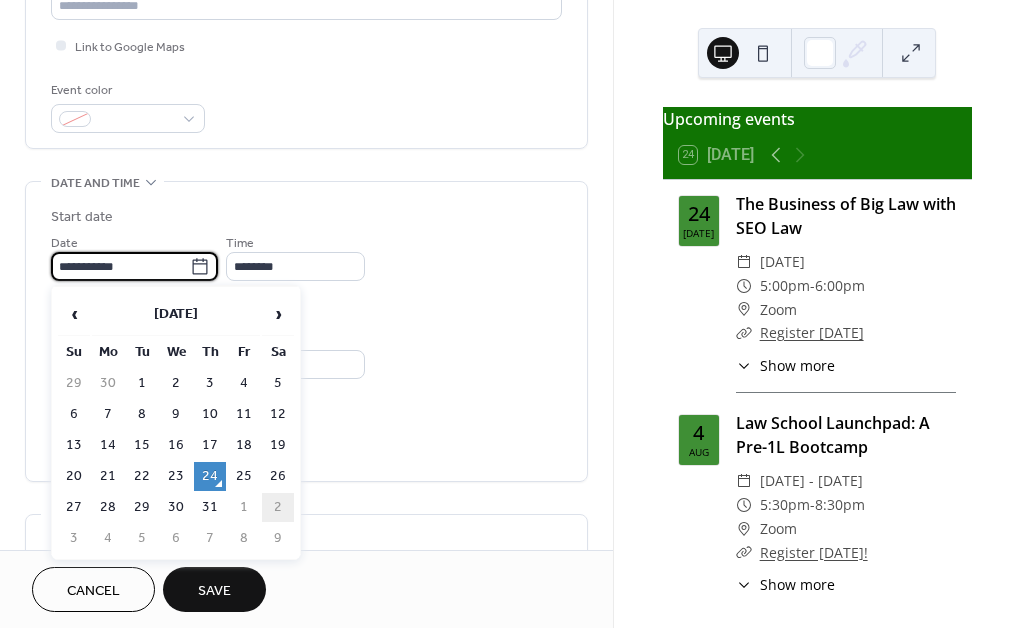click on "2" at bounding box center [278, 507] 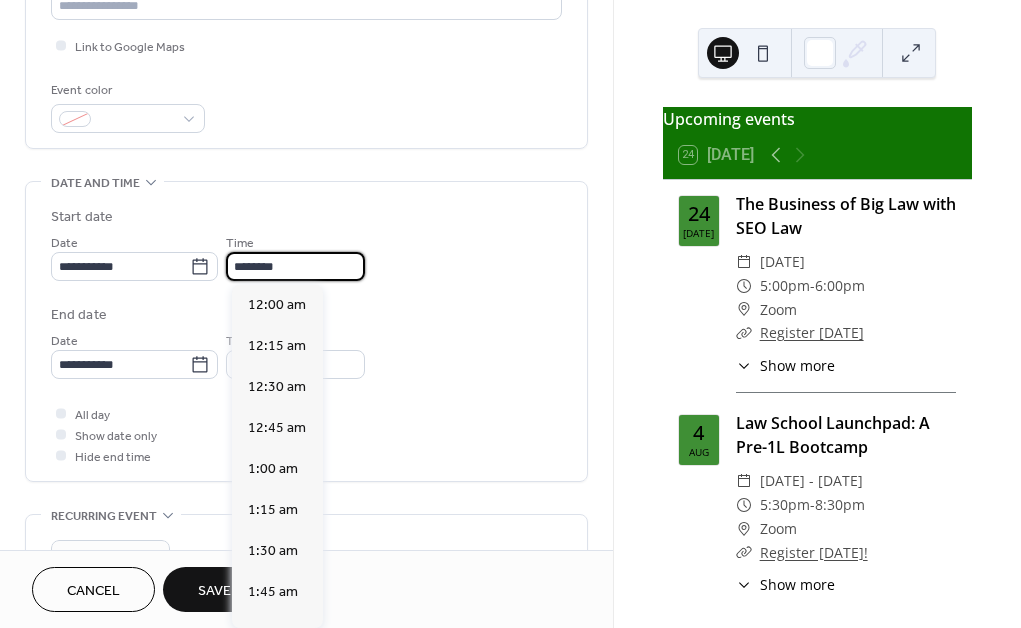 click on "********" at bounding box center [295, 266] 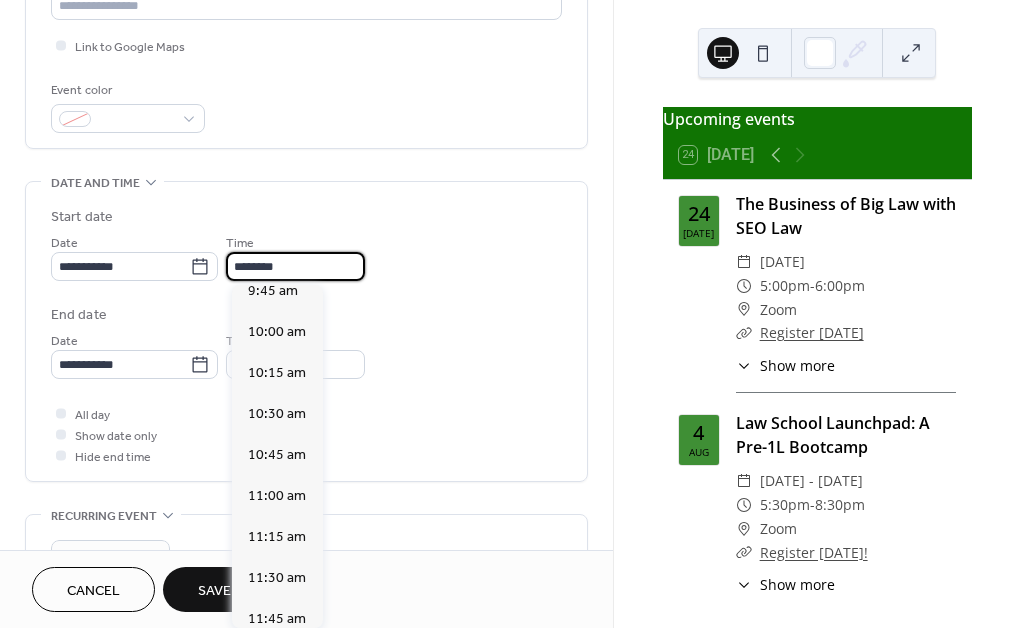 scroll, scrollTop: 1610, scrollLeft: 0, axis: vertical 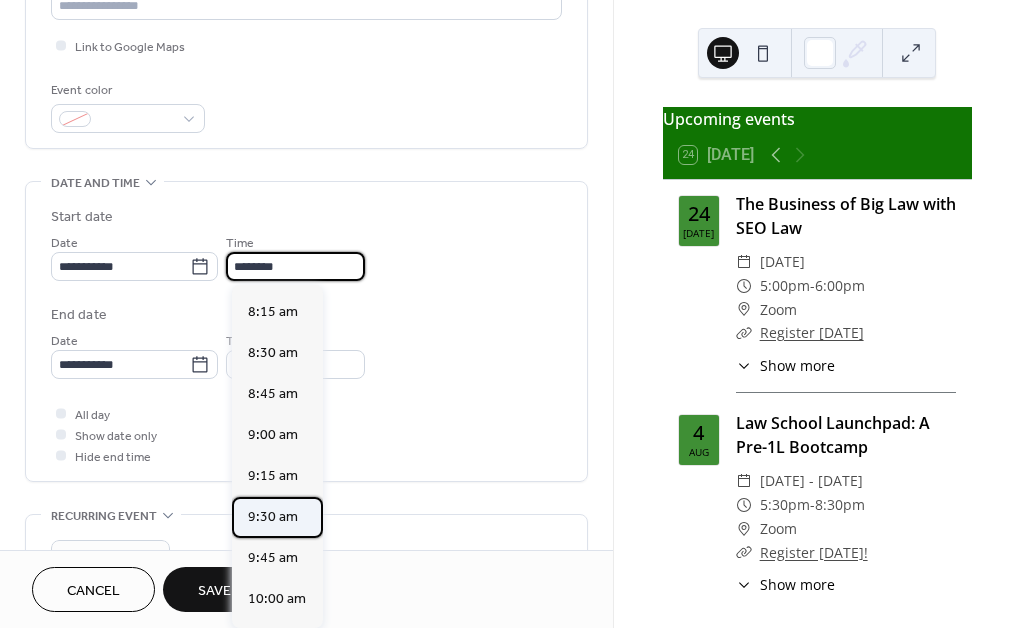 click on "9:30 am" at bounding box center (273, 517) 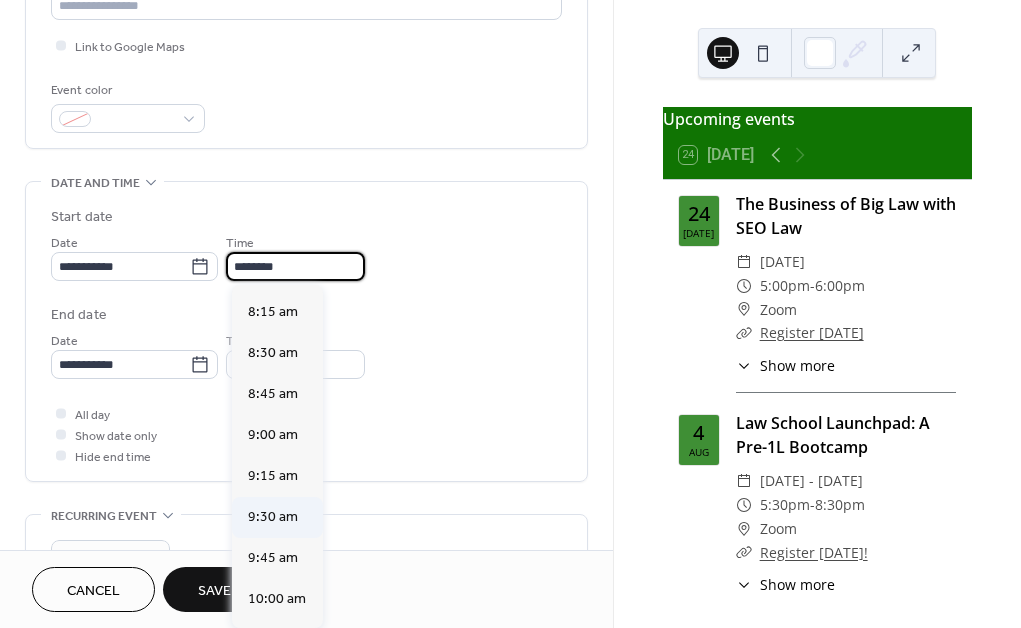 type on "*******" 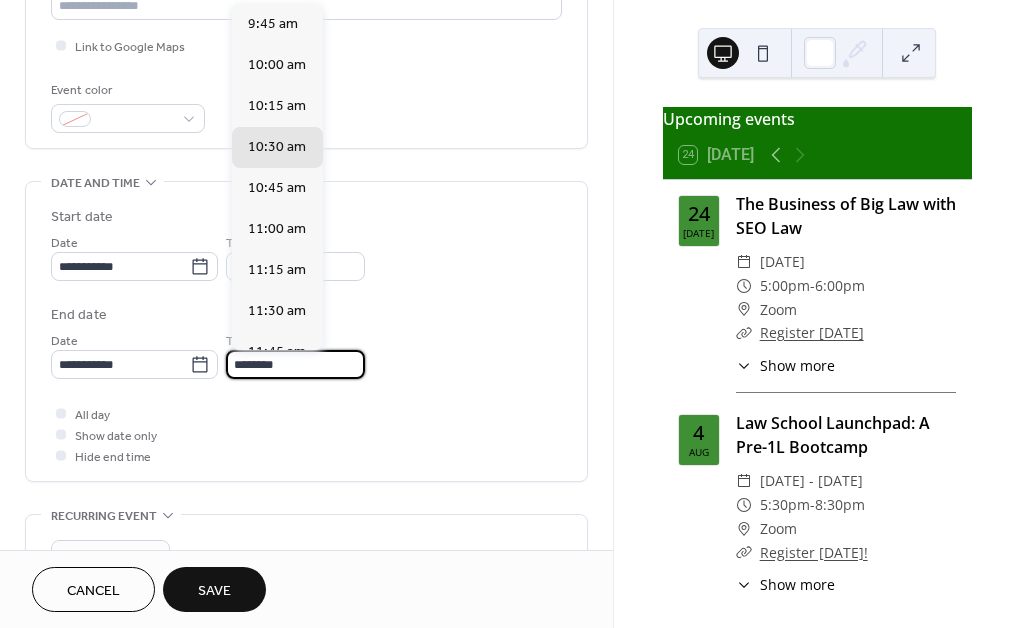 click on "********" at bounding box center [295, 364] 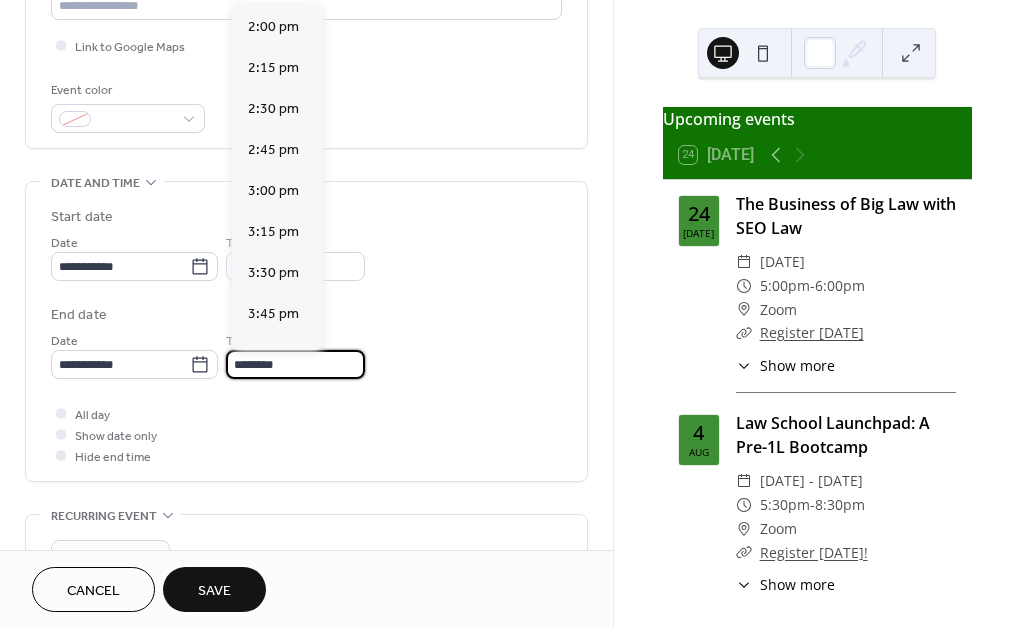 scroll, scrollTop: 704, scrollLeft: 0, axis: vertical 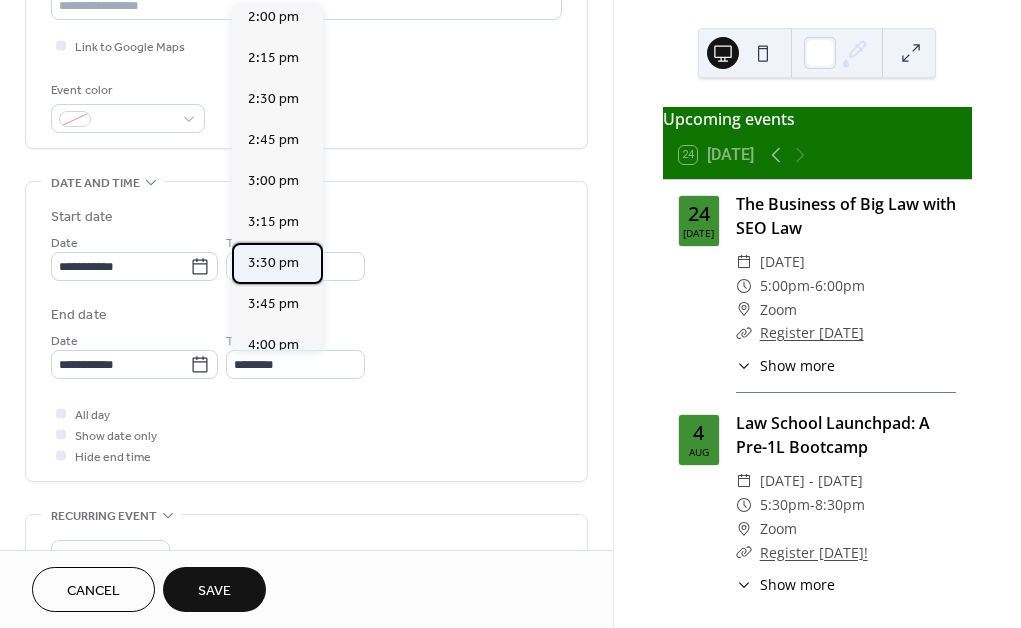 click on "3:30 pm" at bounding box center [273, 263] 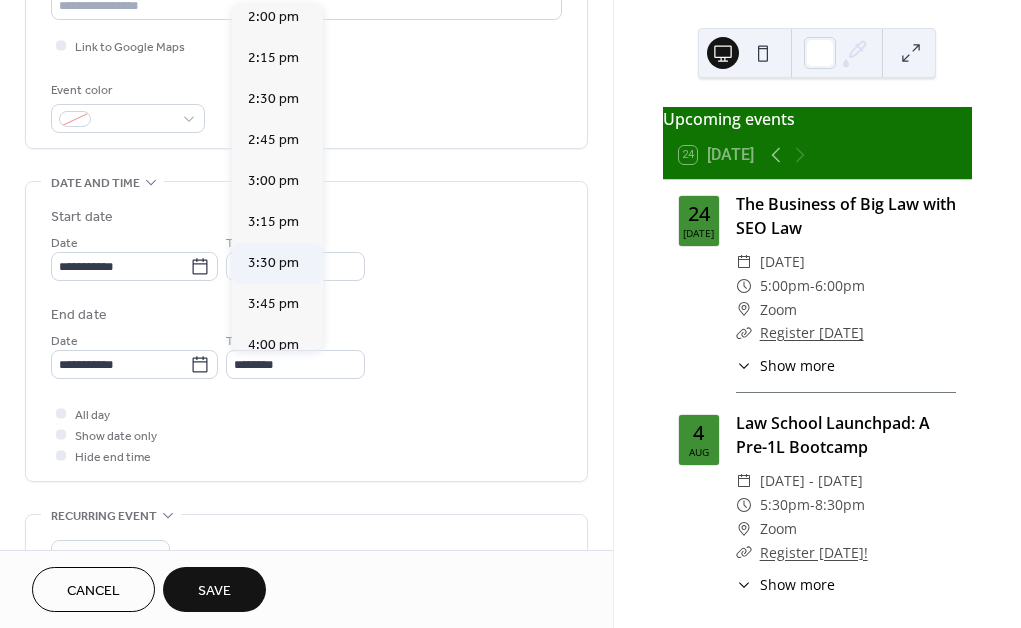 type on "*******" 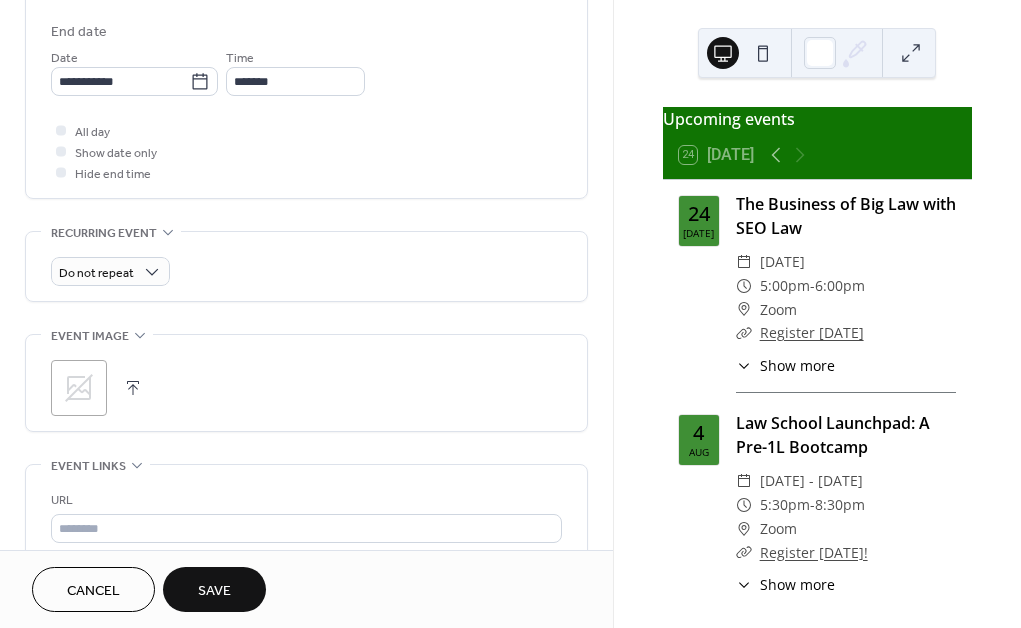 scroll, scrollTop: 763, scrollLeft: 0, axis: vertical 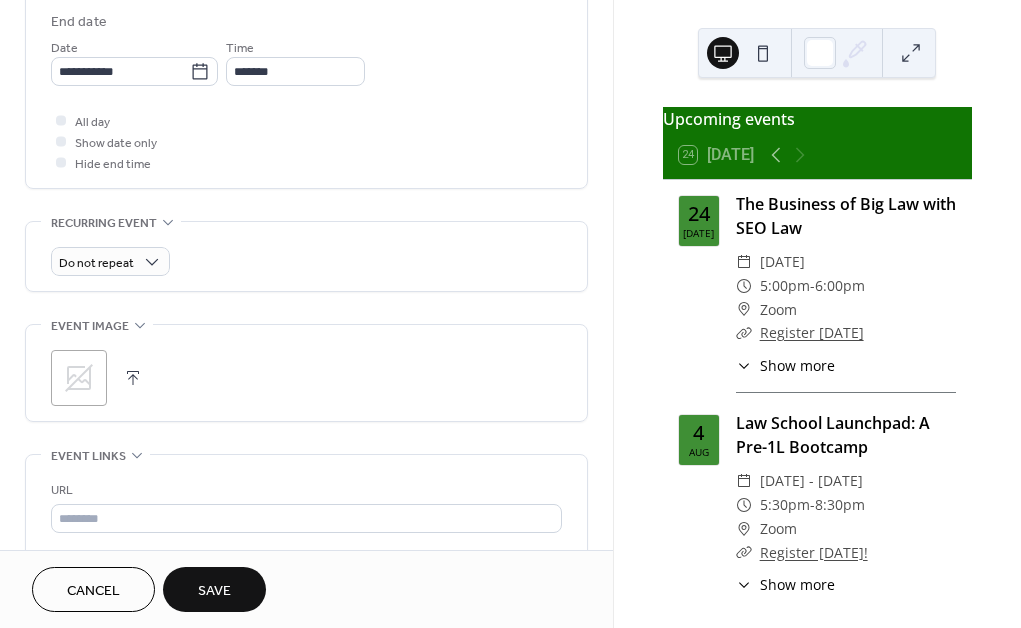 click 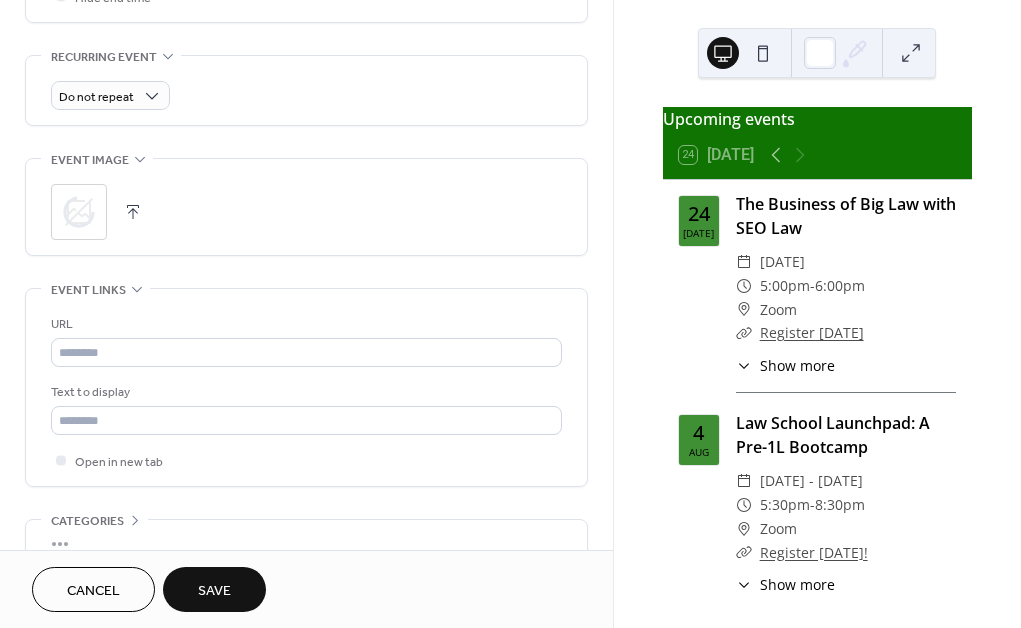 scroll, scrollTop: 938, scrollLeft: 0, axis: vertical 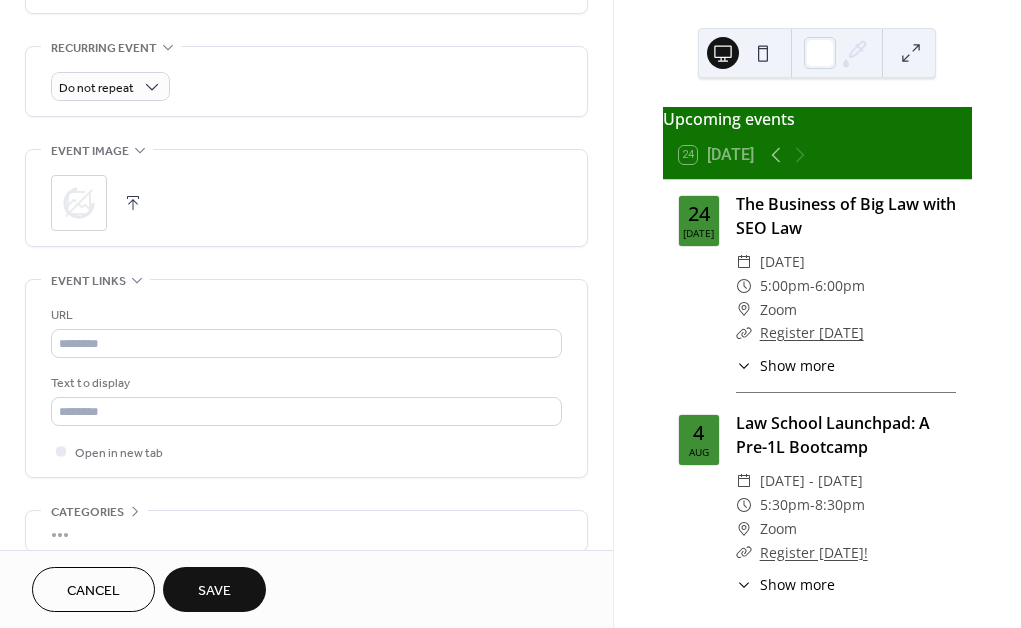 click on "URL" at bounding box center (306, 331) 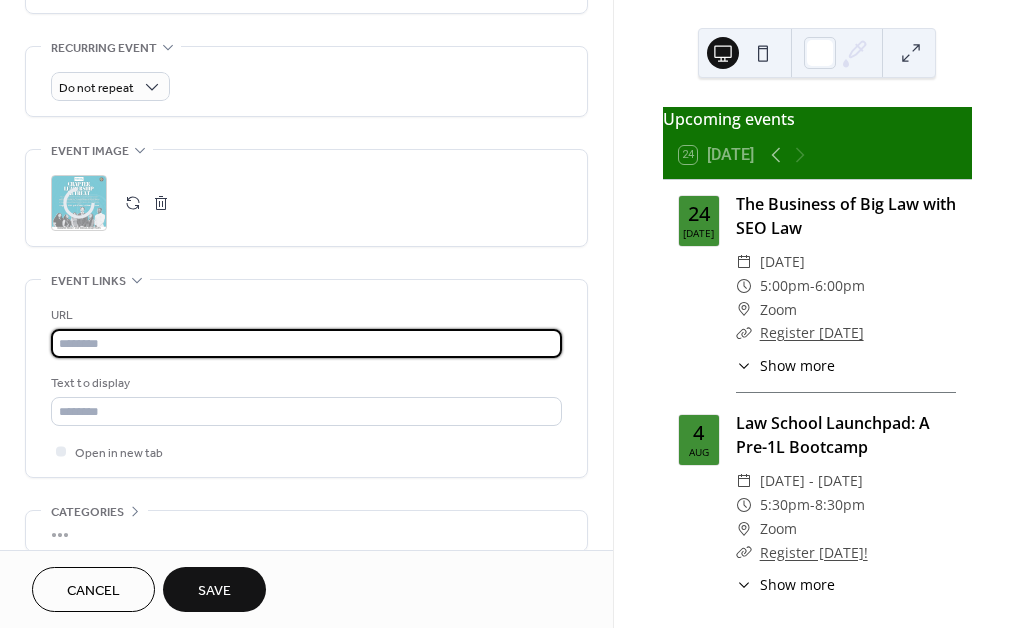 click at bounding box center (306, 343) 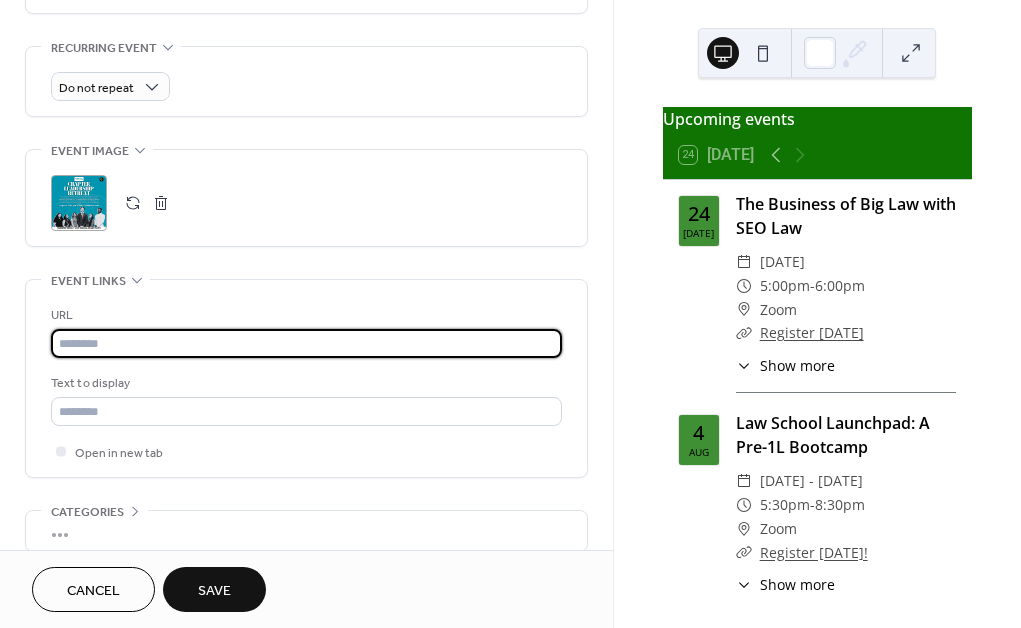 paste on "**********" 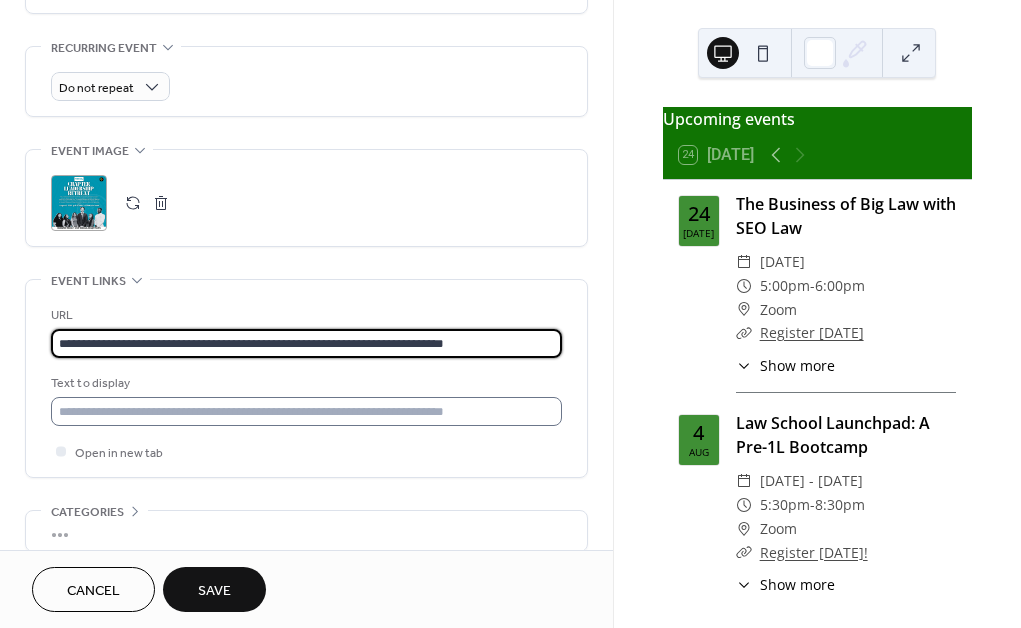 scroll, scrollTop: 1034, scrollLeft: 0, axis: vertical 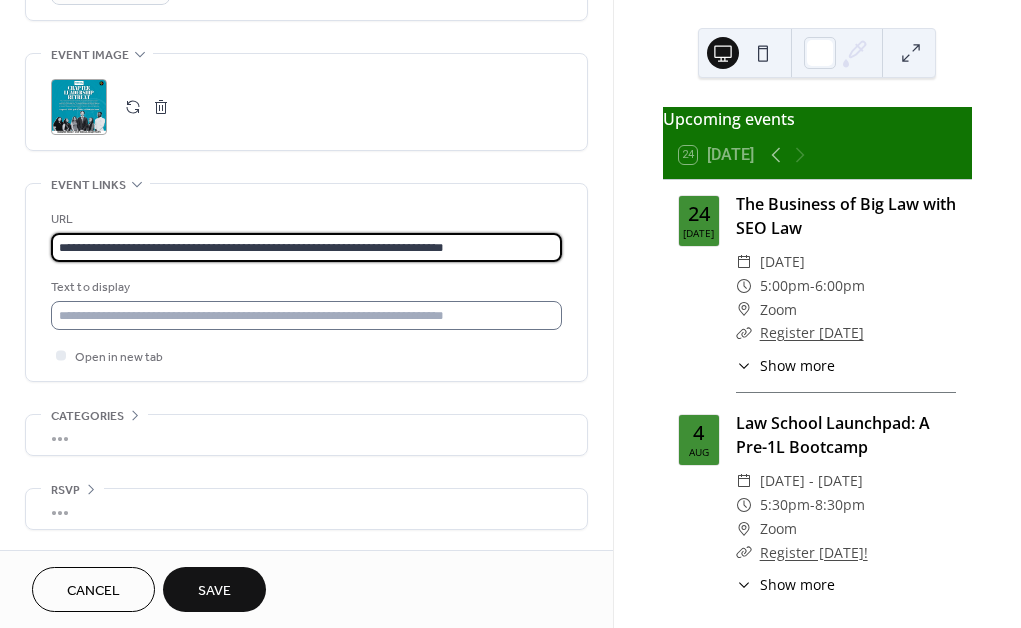 type on "**********" 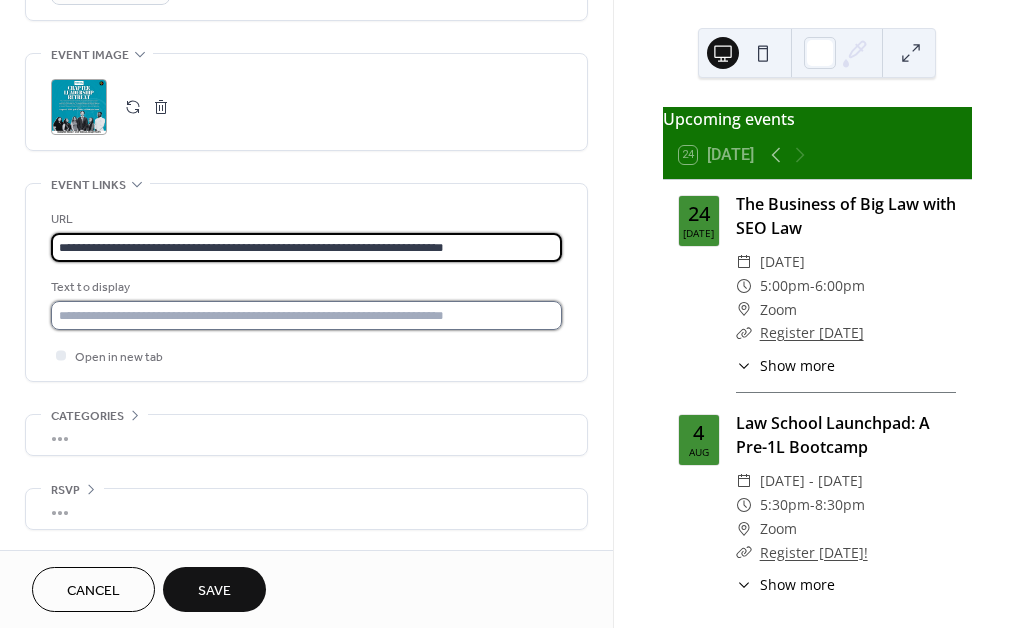 click at bounding box center (306, 315) 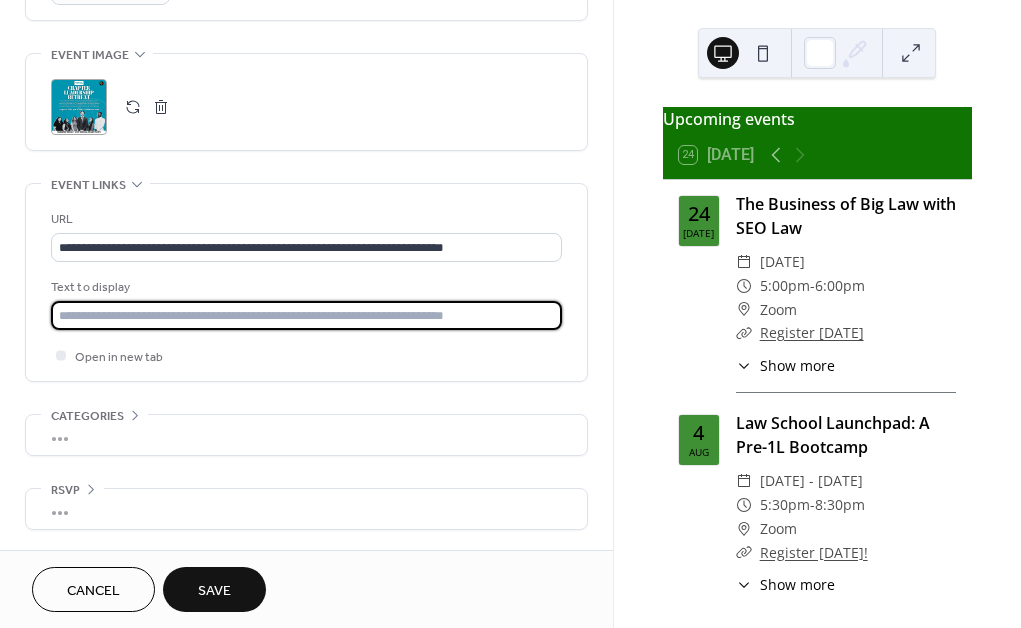 type on "**********" 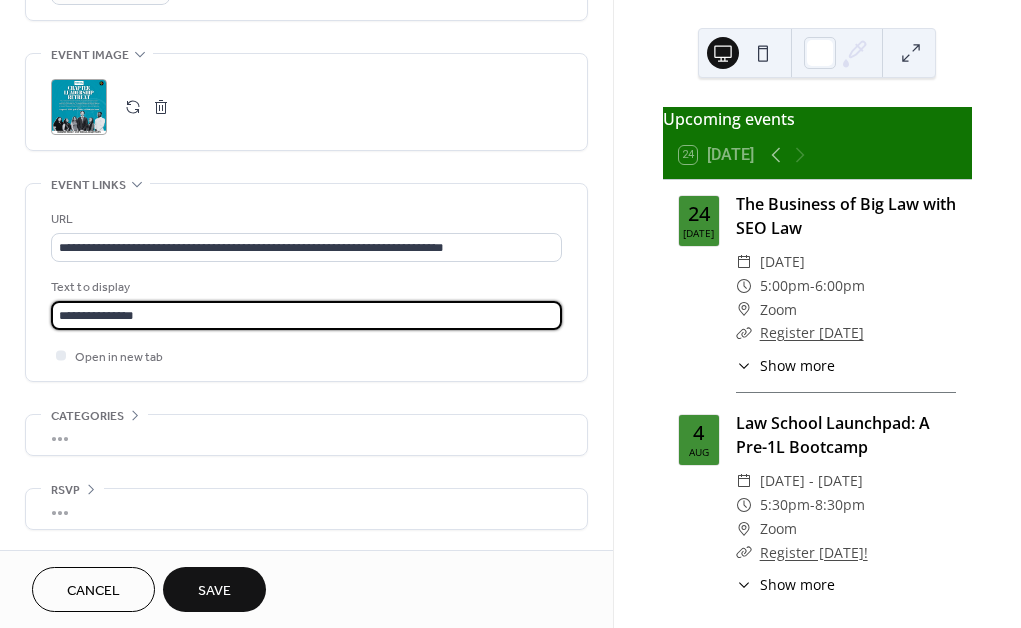 click on "Save" at bounding box center [214, 589] 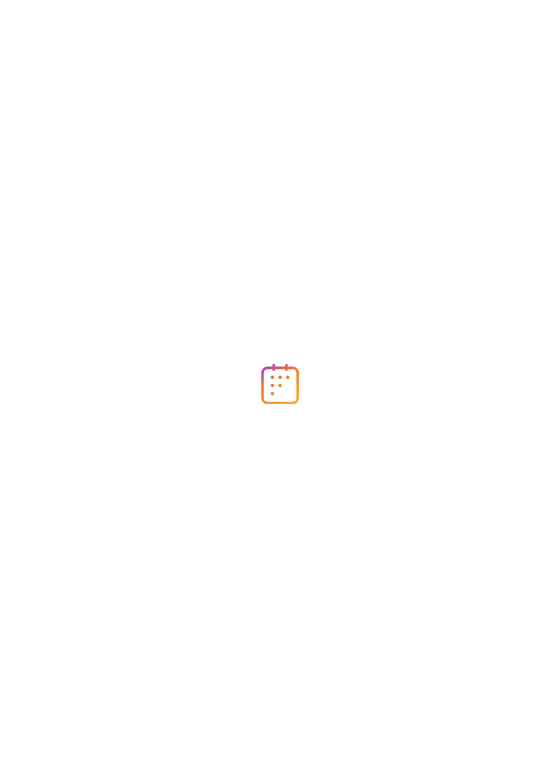 scroll, scrollTop: 0, scrollLeft: 0, axis: both 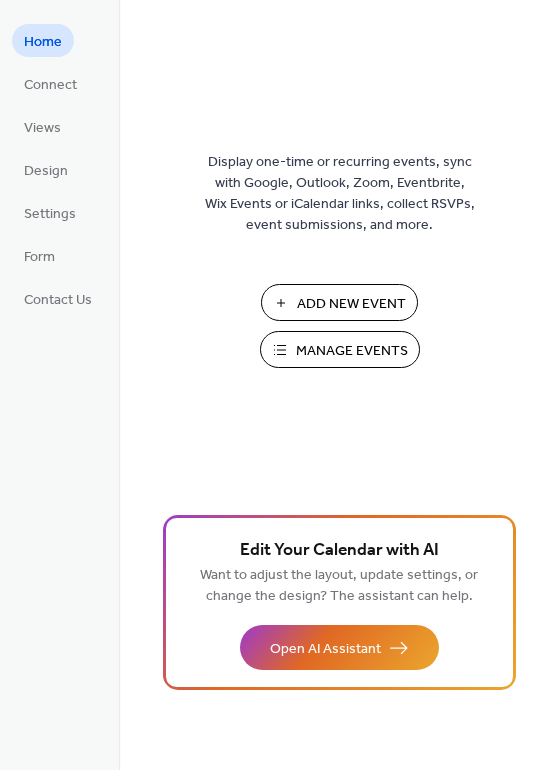 click on "Manage Events" at bounding box center (352, 351) 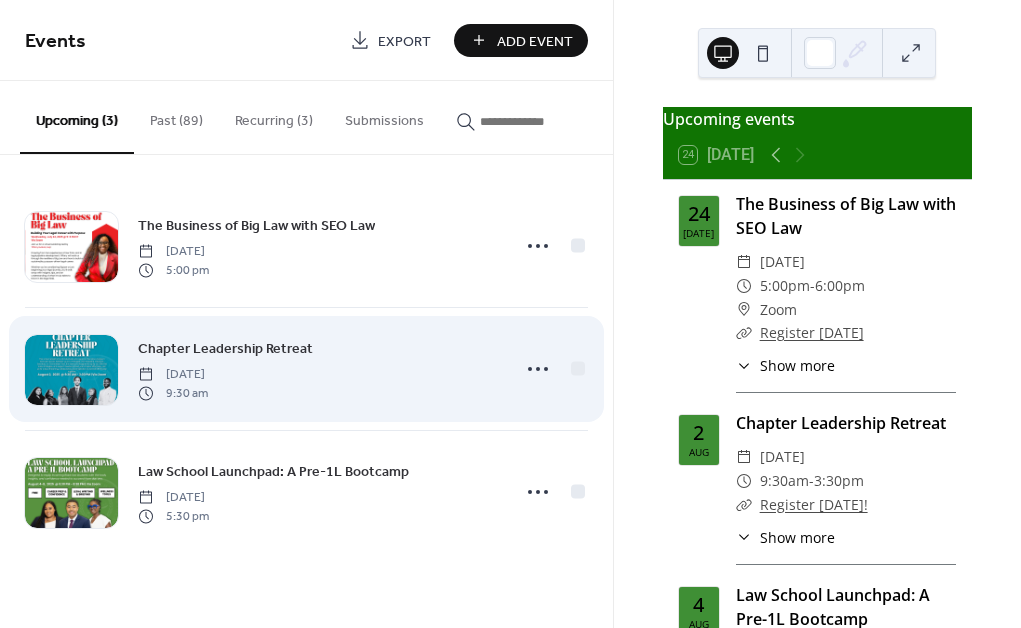 scroll, scrollTop: 0, scrollLeft: 0, axis: both 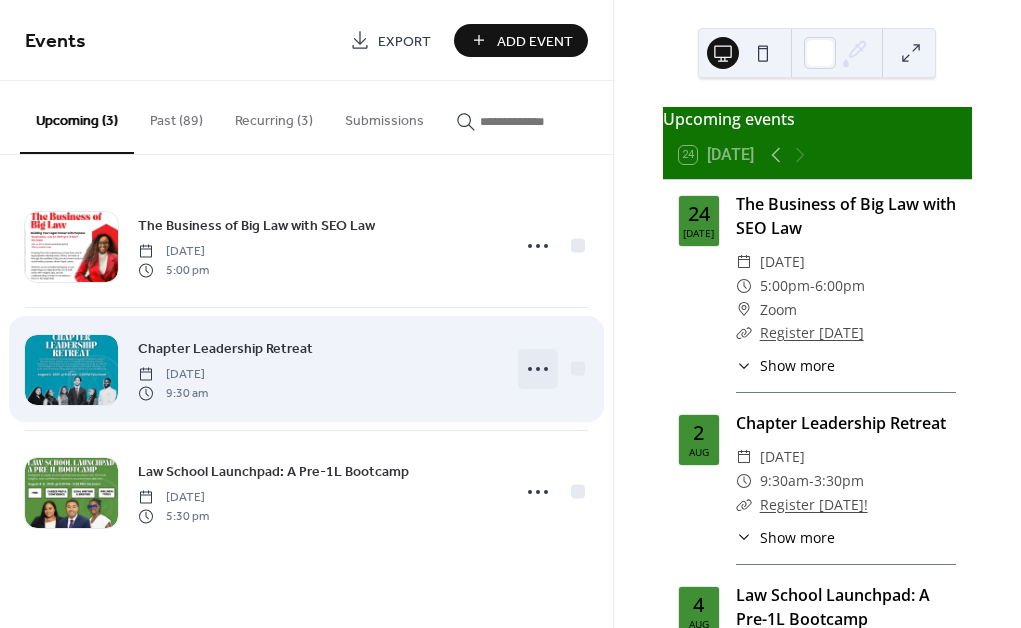 click 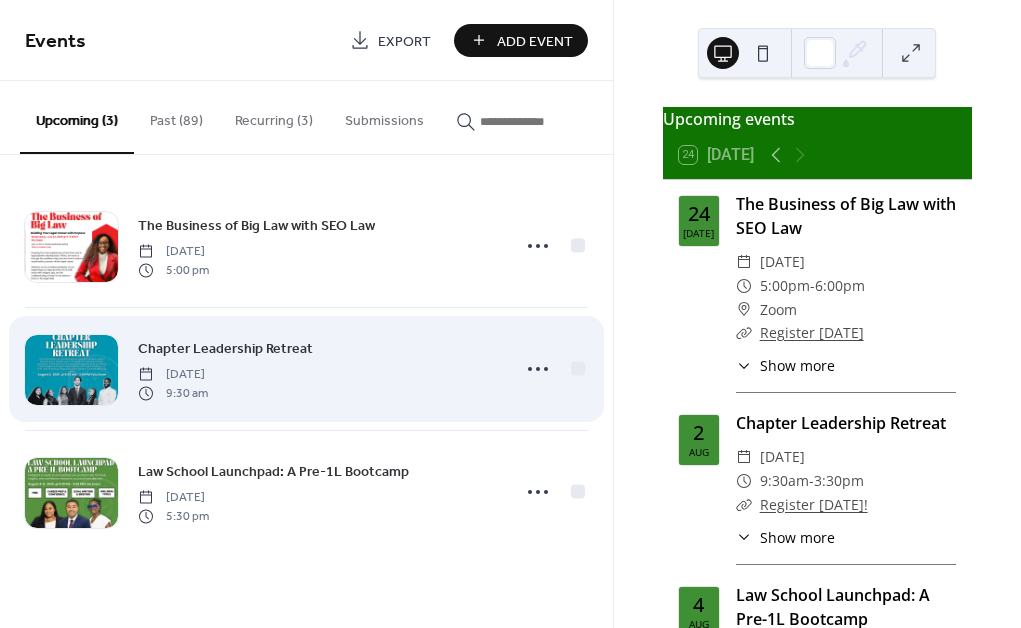 click on "9:30 am" at bounding box center [173, 393] 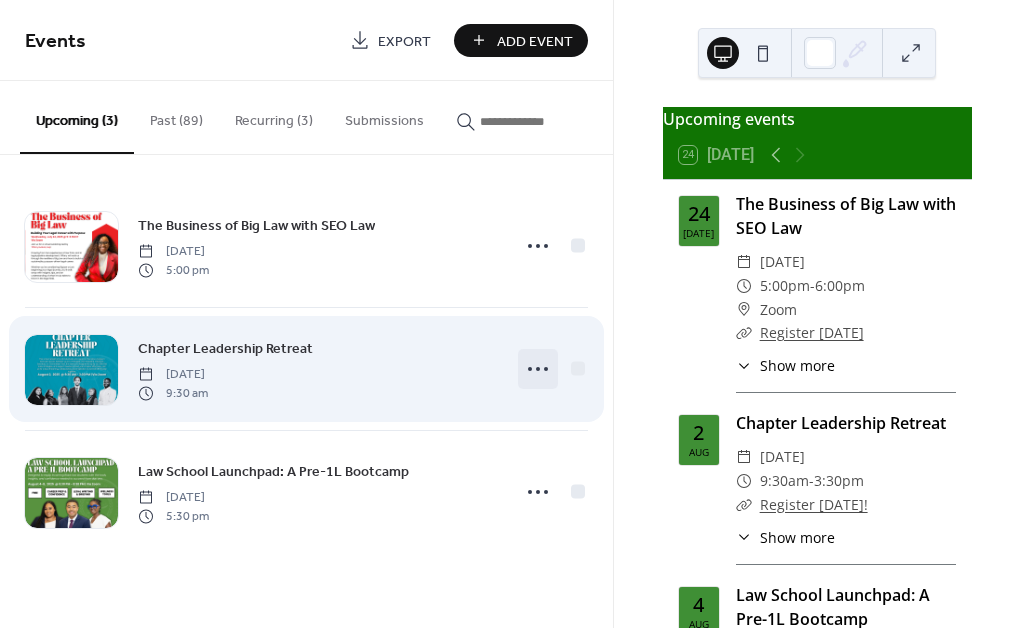 click 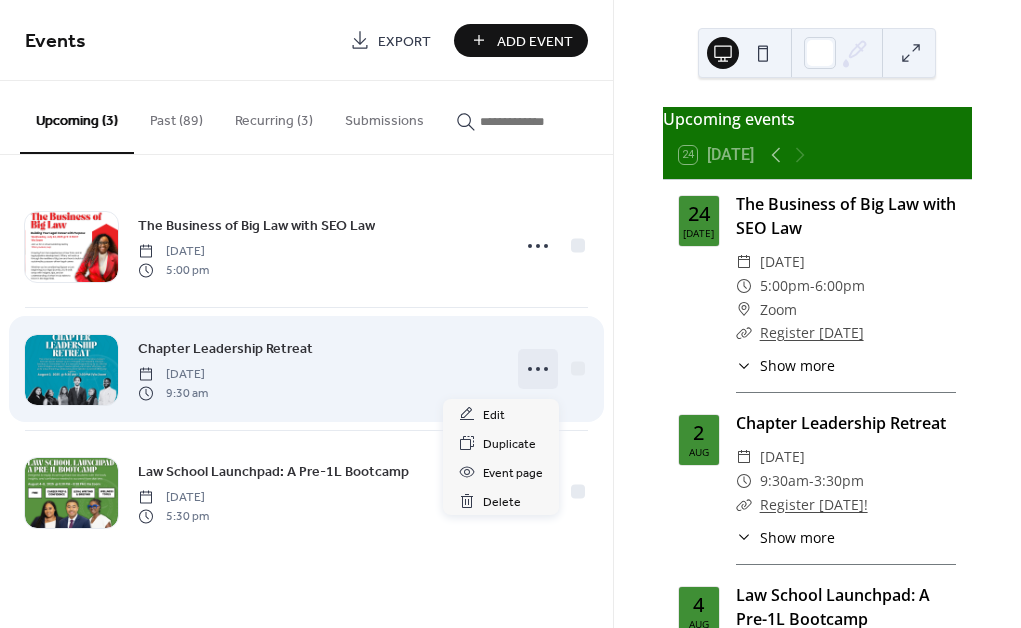 click on "Chapter Leadership Retreat  Saturday, August 2, 2025 9:30 am" at bounding box center (317, 369) 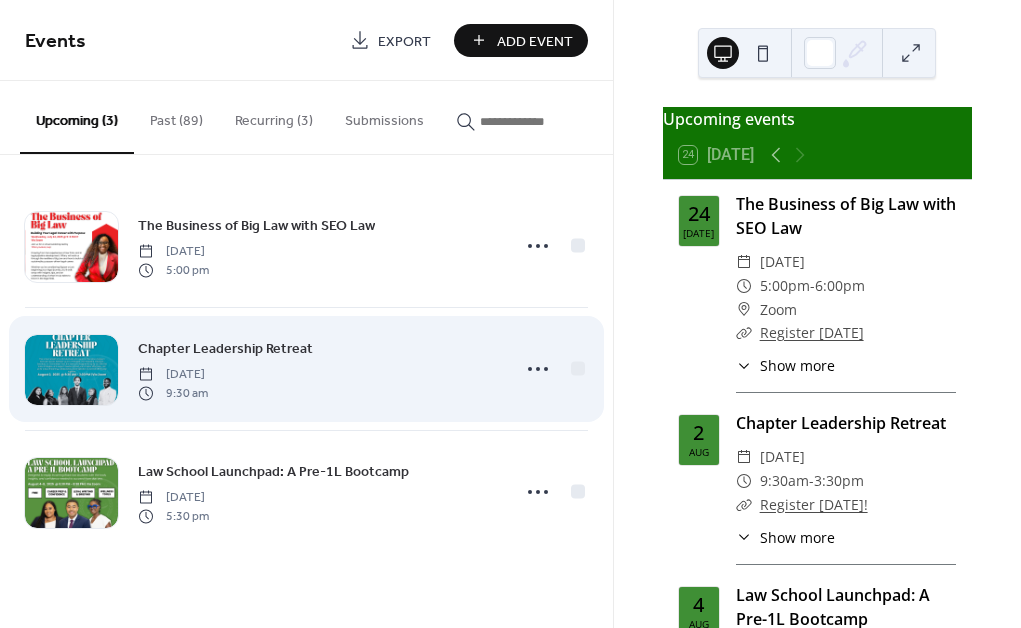 click on "Chapter Leadership Retreat  Saturday, August 2, 2025 9:30 am" at bounding box center (317, 369) 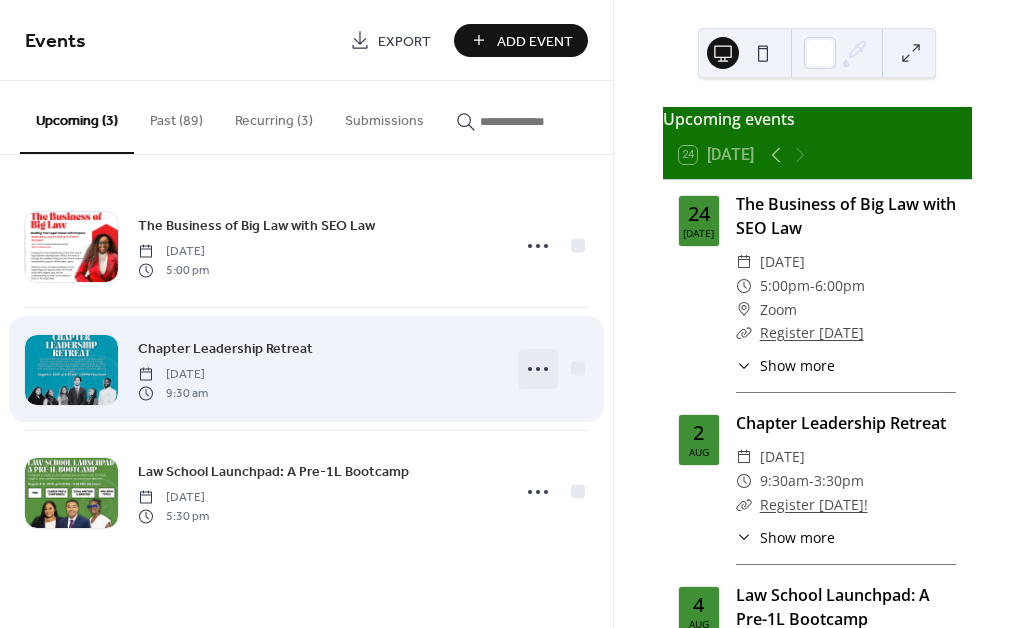 click 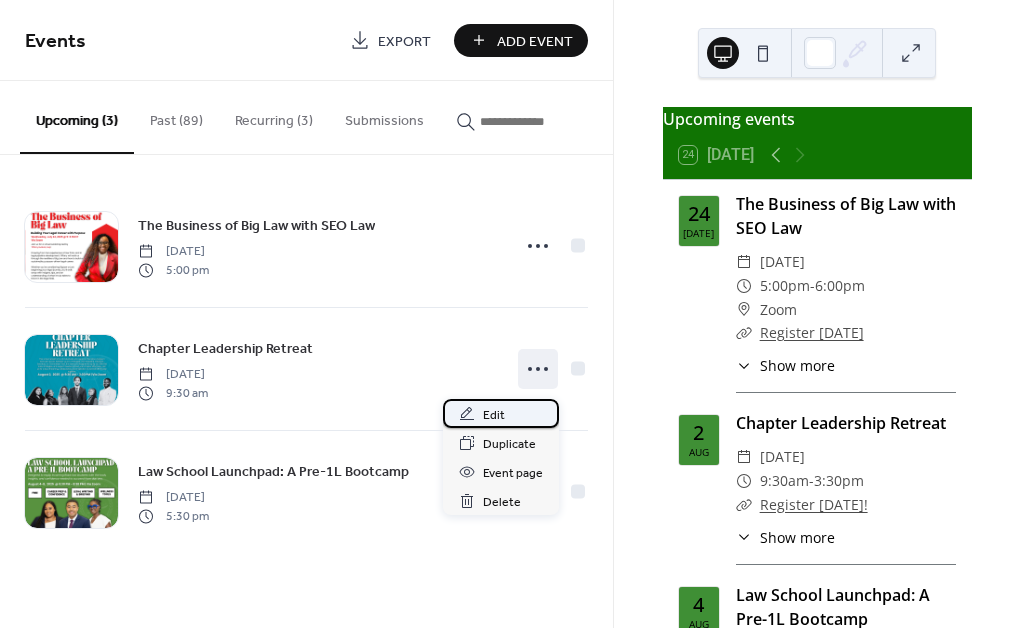 click on "Edit" at bounding box center (501, 413) 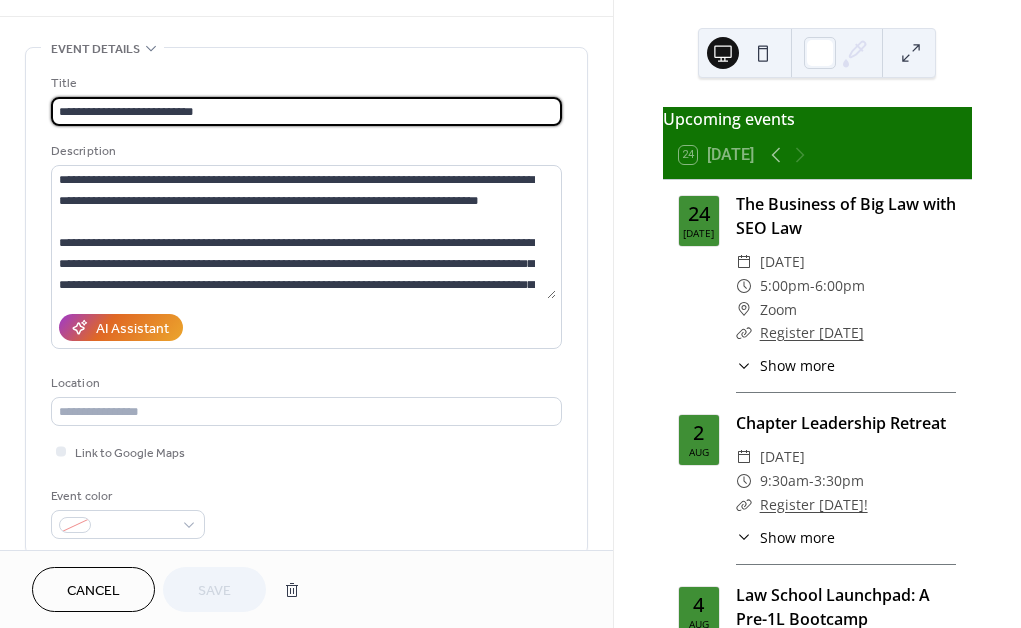 scroll, scrollTop: 0, scrollLeft: 0, axis: both 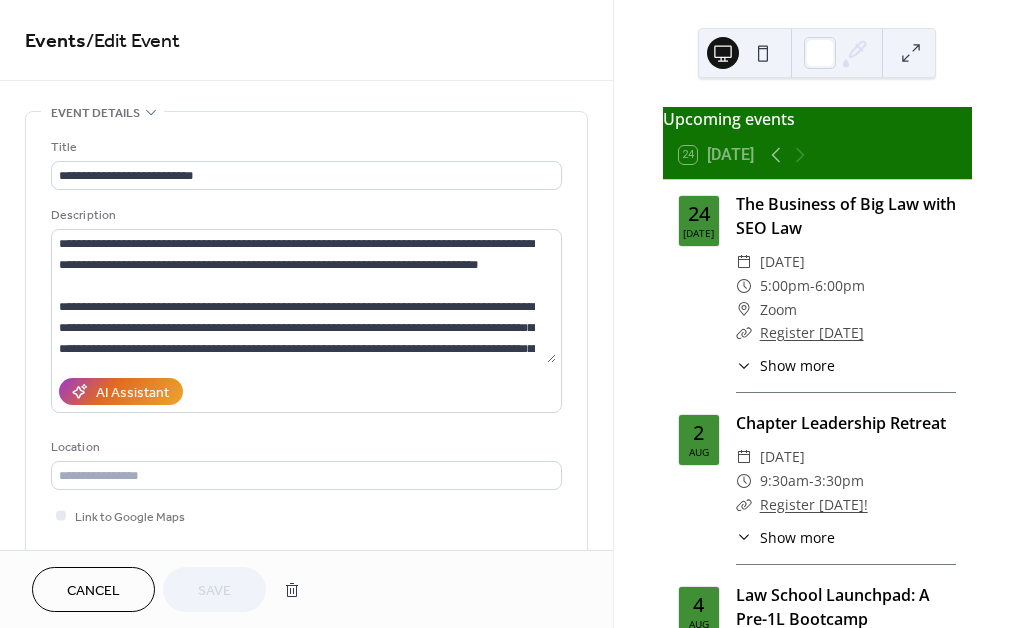 click at bounding box center (763, 53) 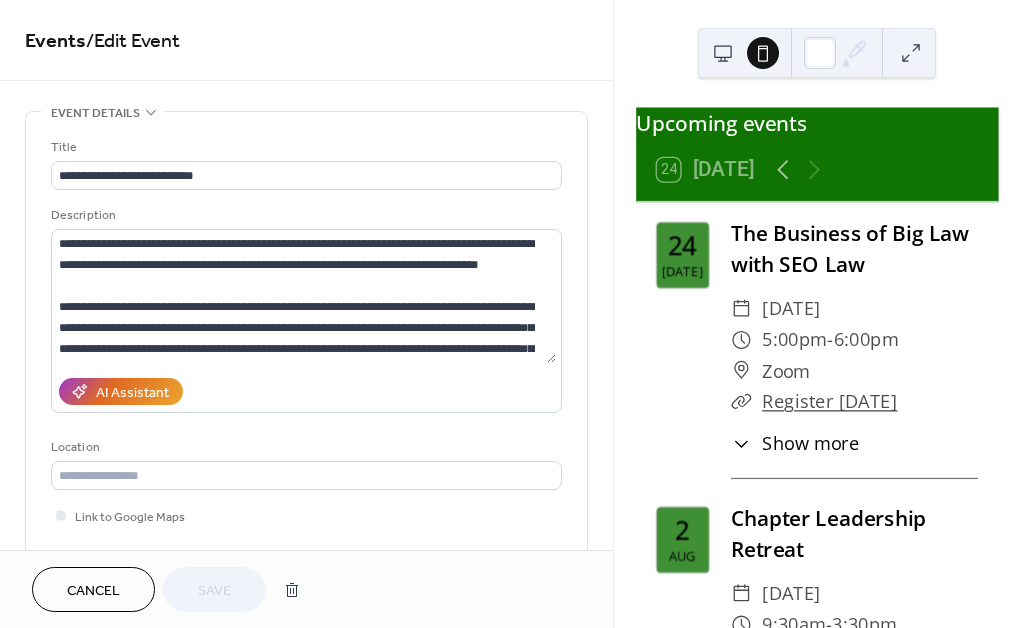 click at bounding box center (723, 53) 